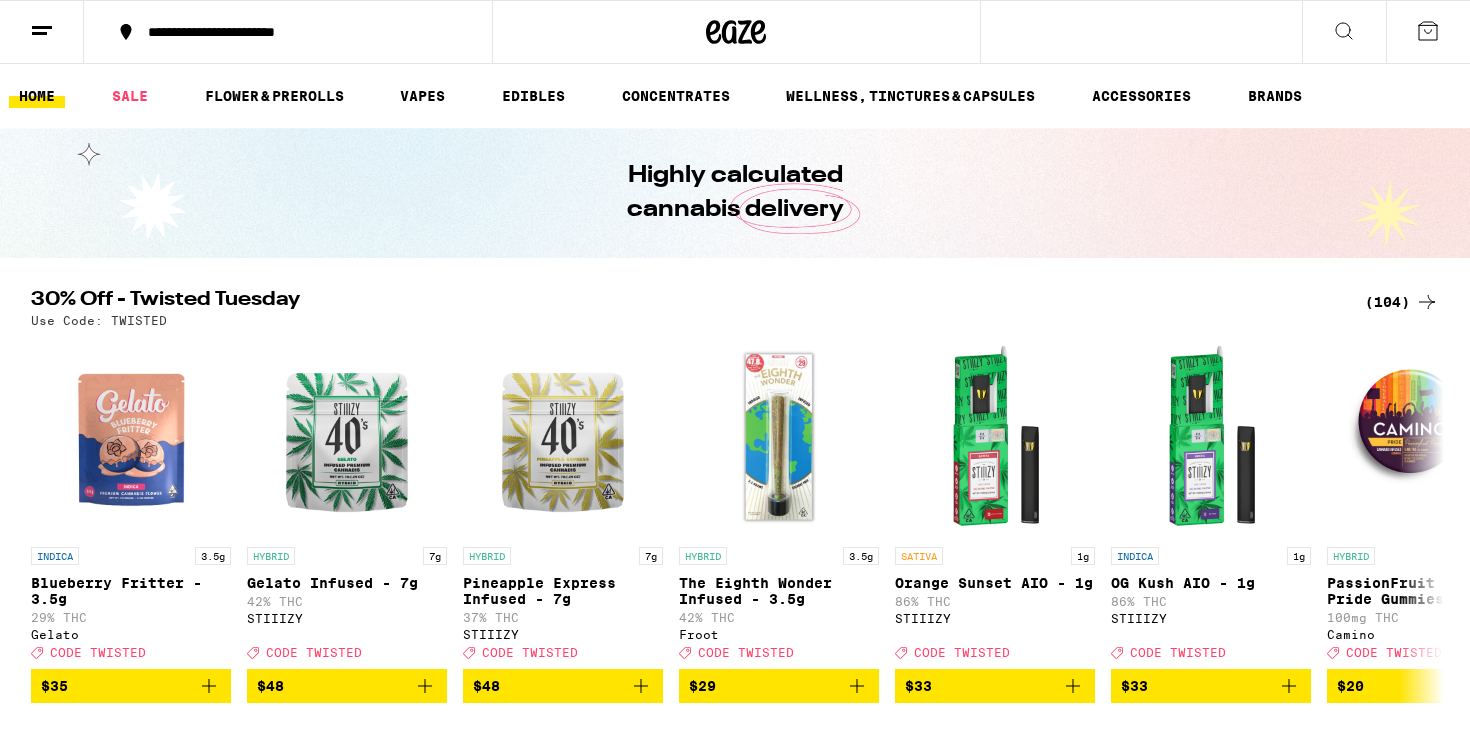scroll, scrollTop: 0, scrollLeft: 0, axis: both 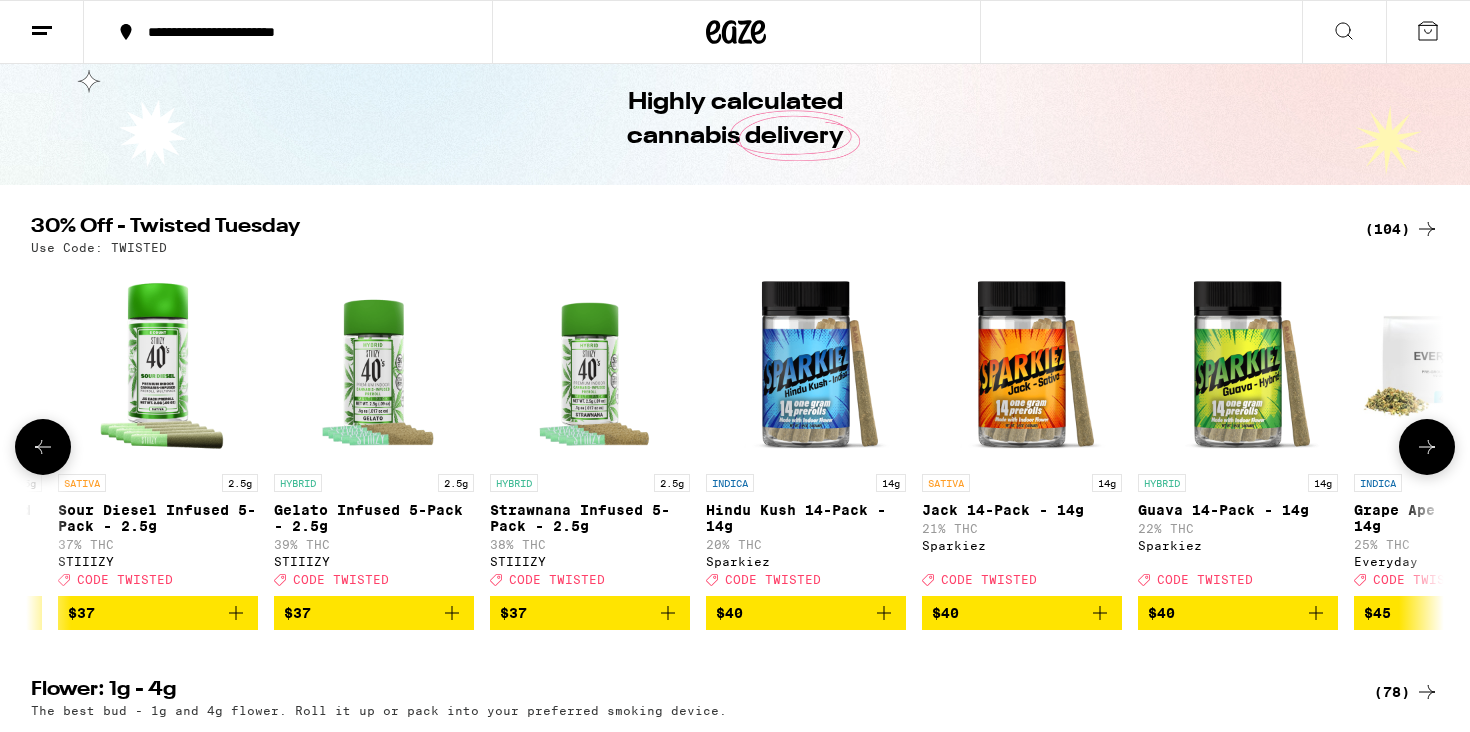 click on "$40" at bounding box center [945, 613] 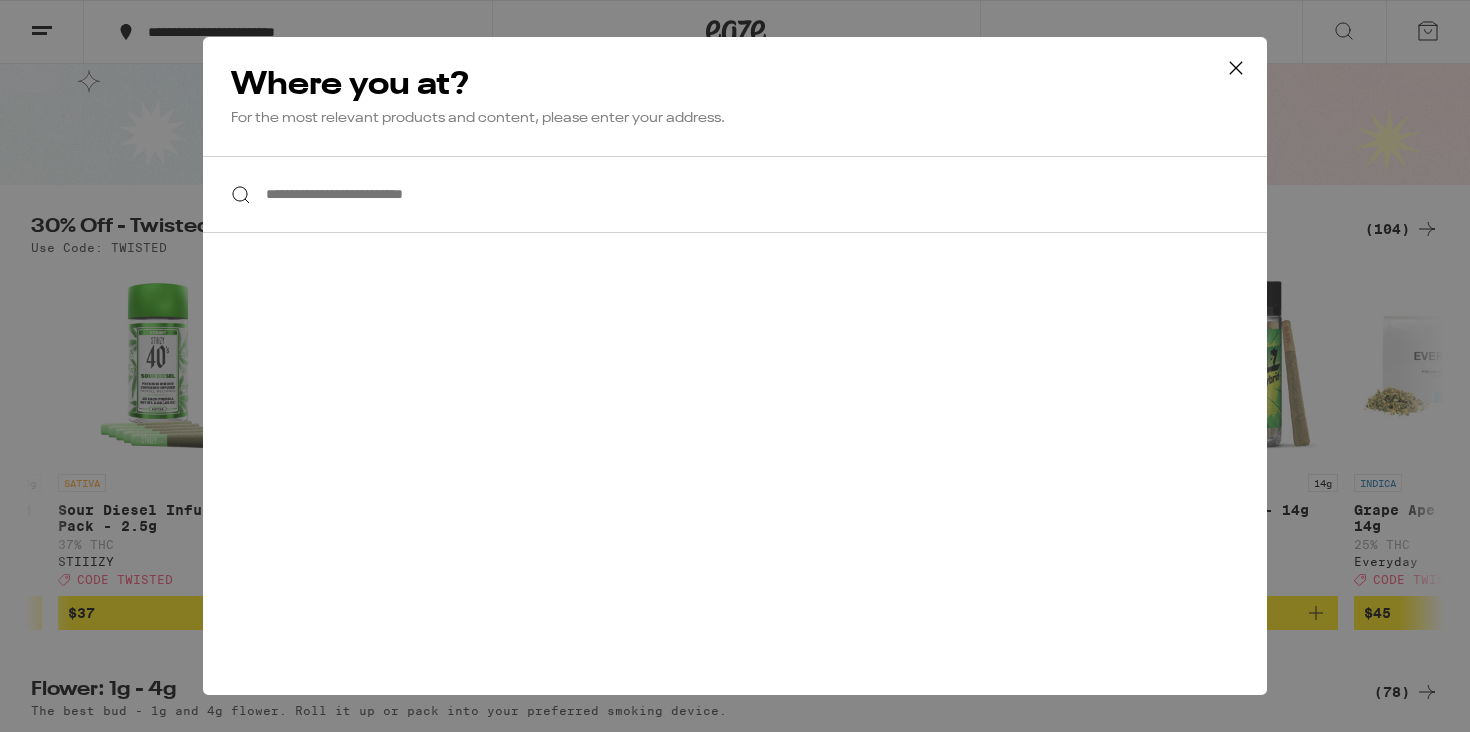 click on "**********" at bounding box center [735, 194] 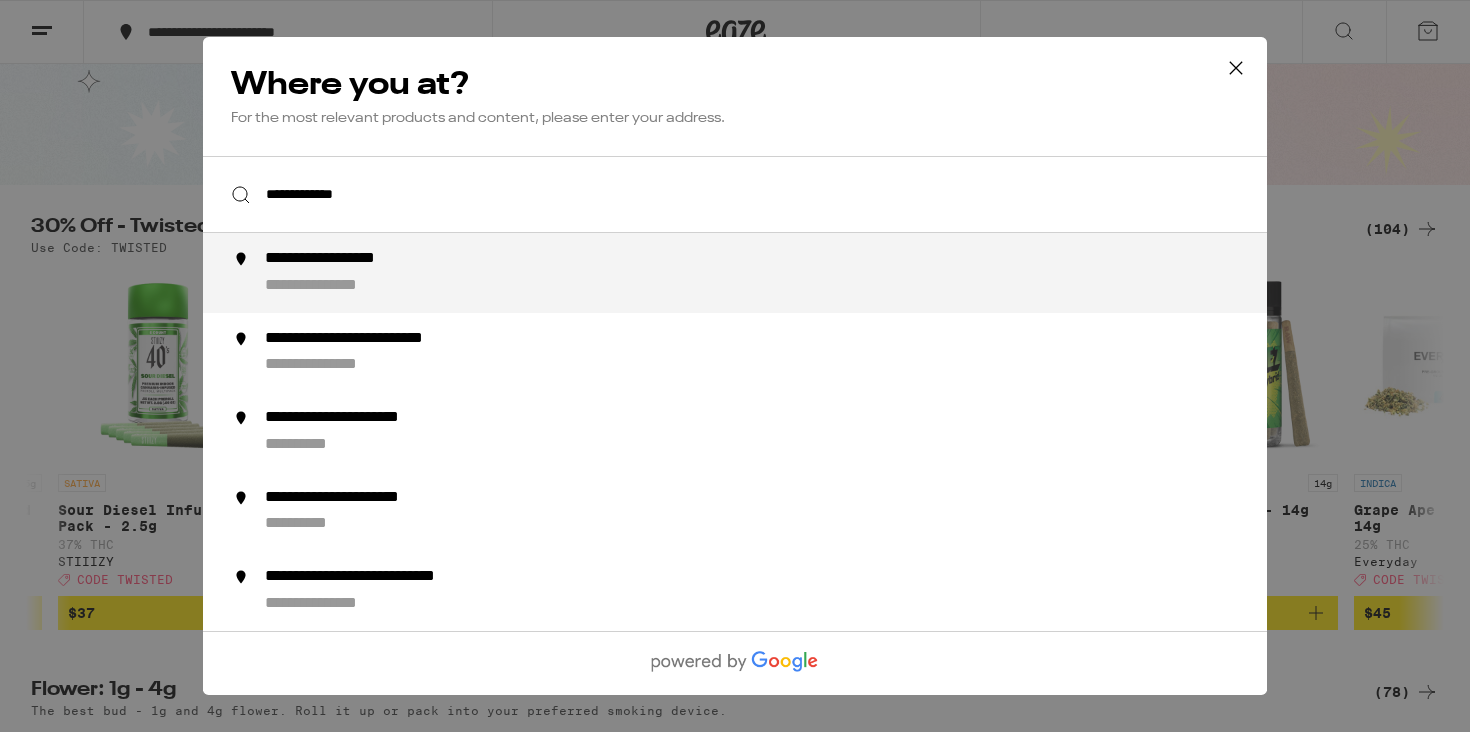 click on "**********" at bounding box center (775, 273) 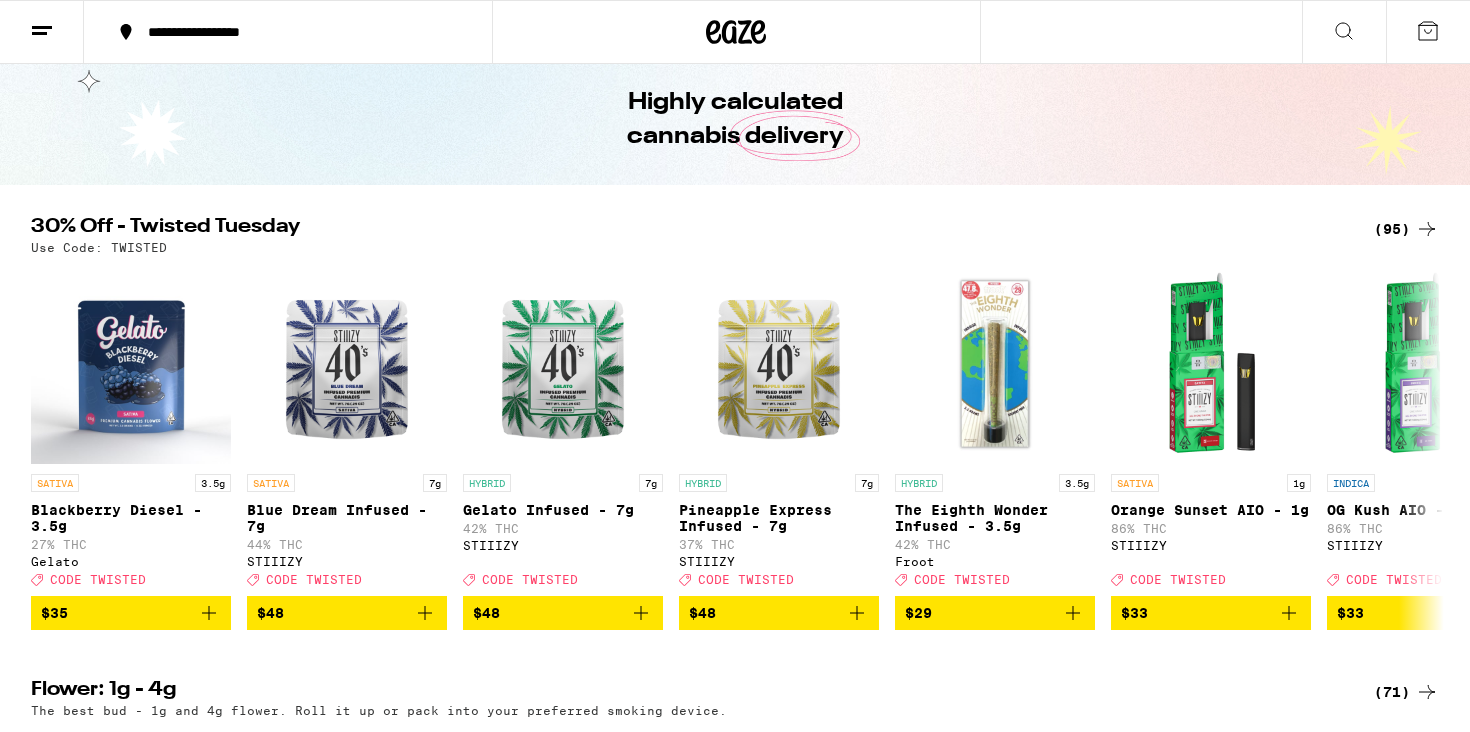 scroll, scrollTop: 0, scrollLeft: 22, axis: horizontal 